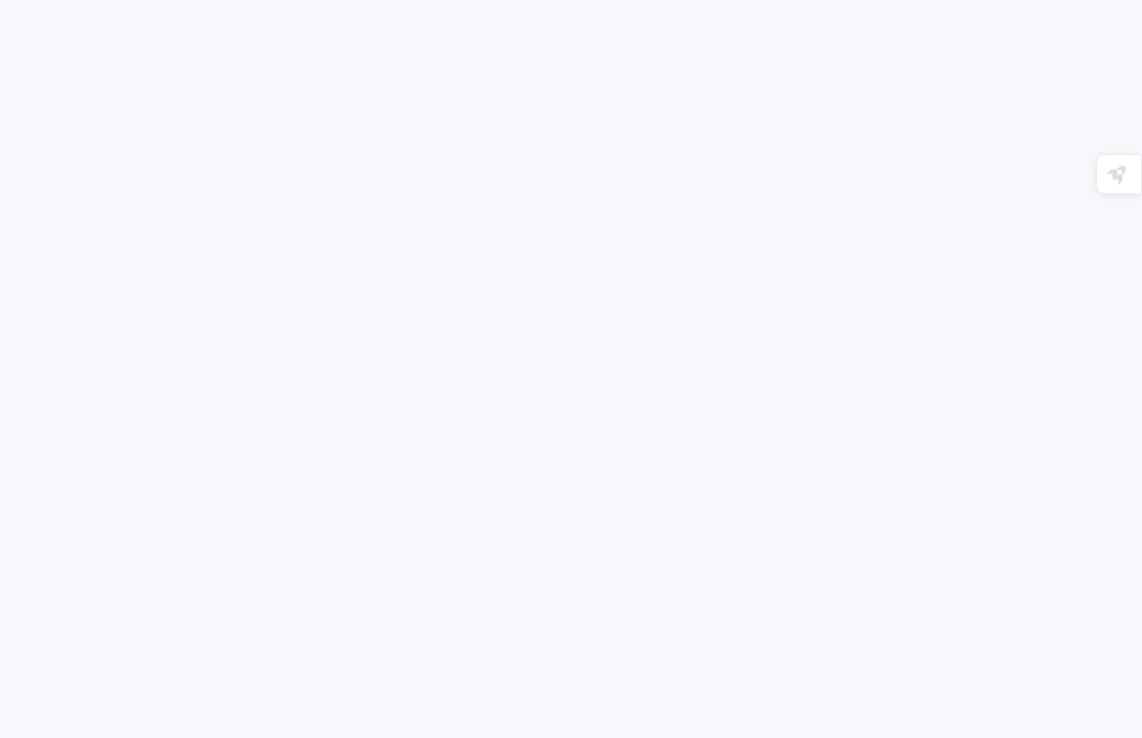 scroll, scrollTop: 0, scrollLeft: 0, axis: both 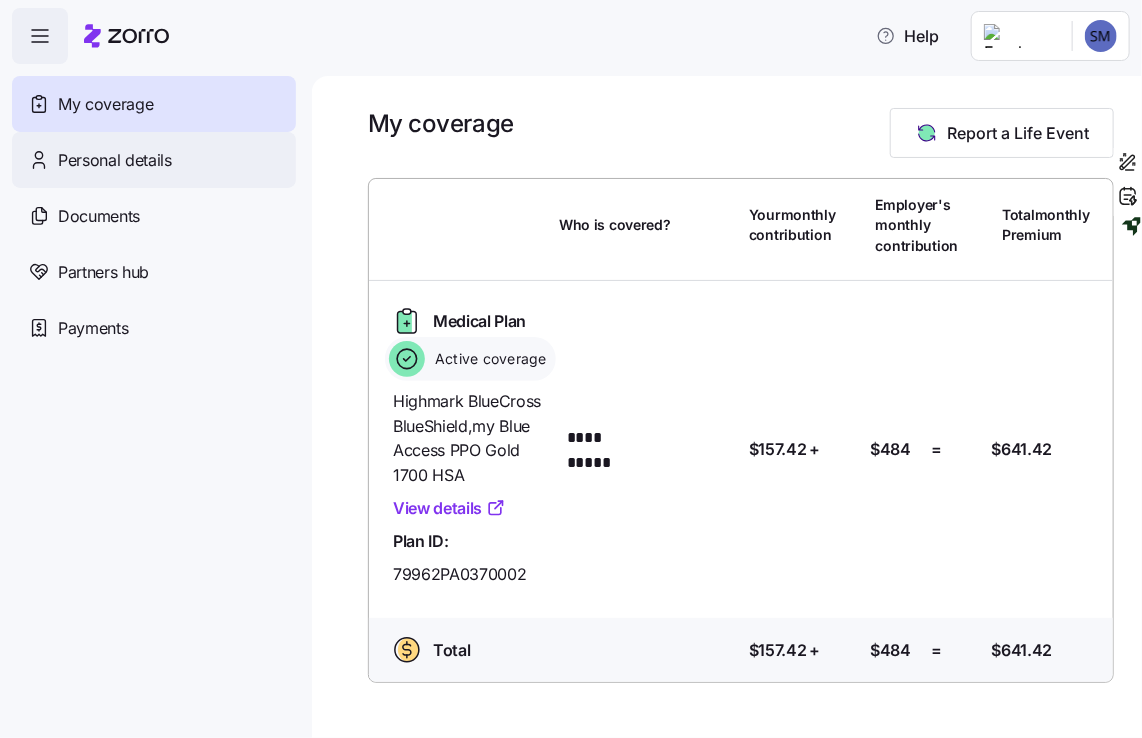 click on "Personal details" at bounding box center [115, 160] 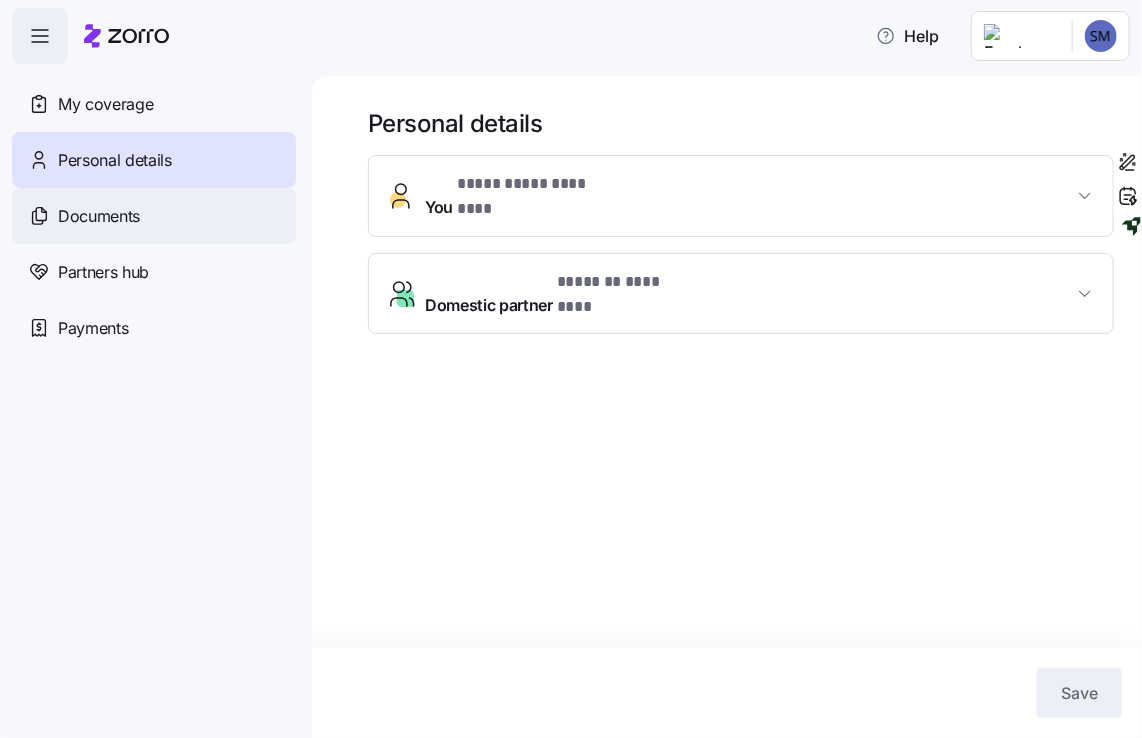 click on "Documents" at bounding box center (99, 216) 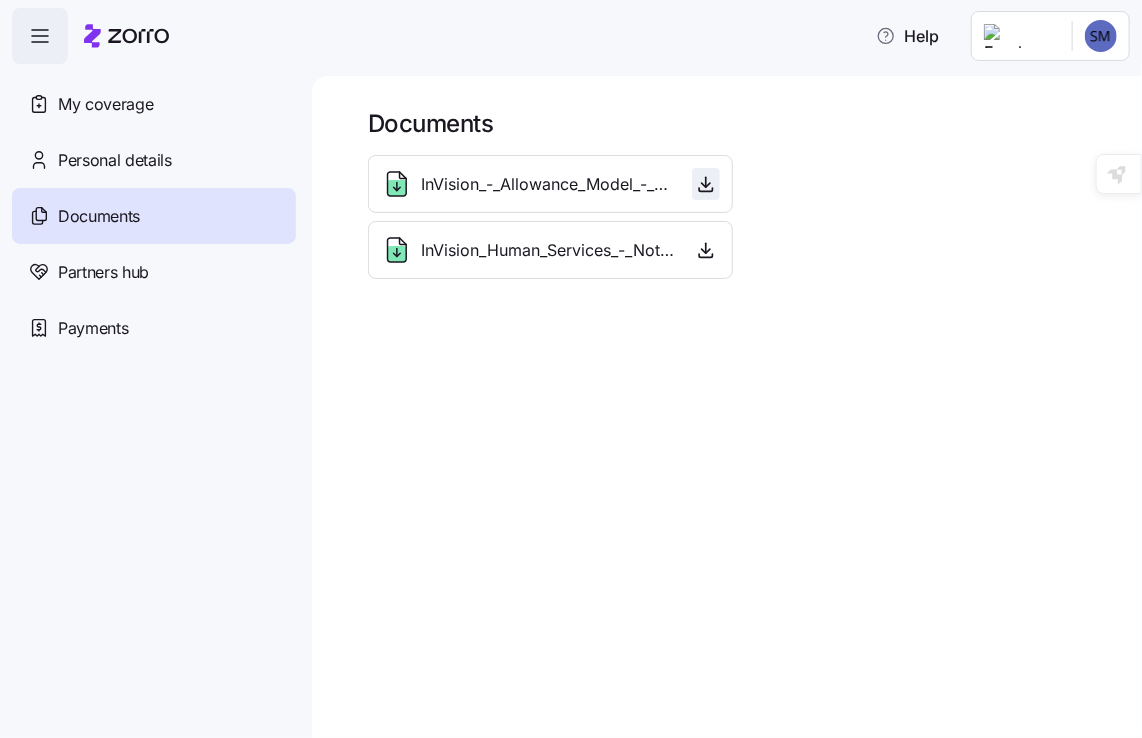 click 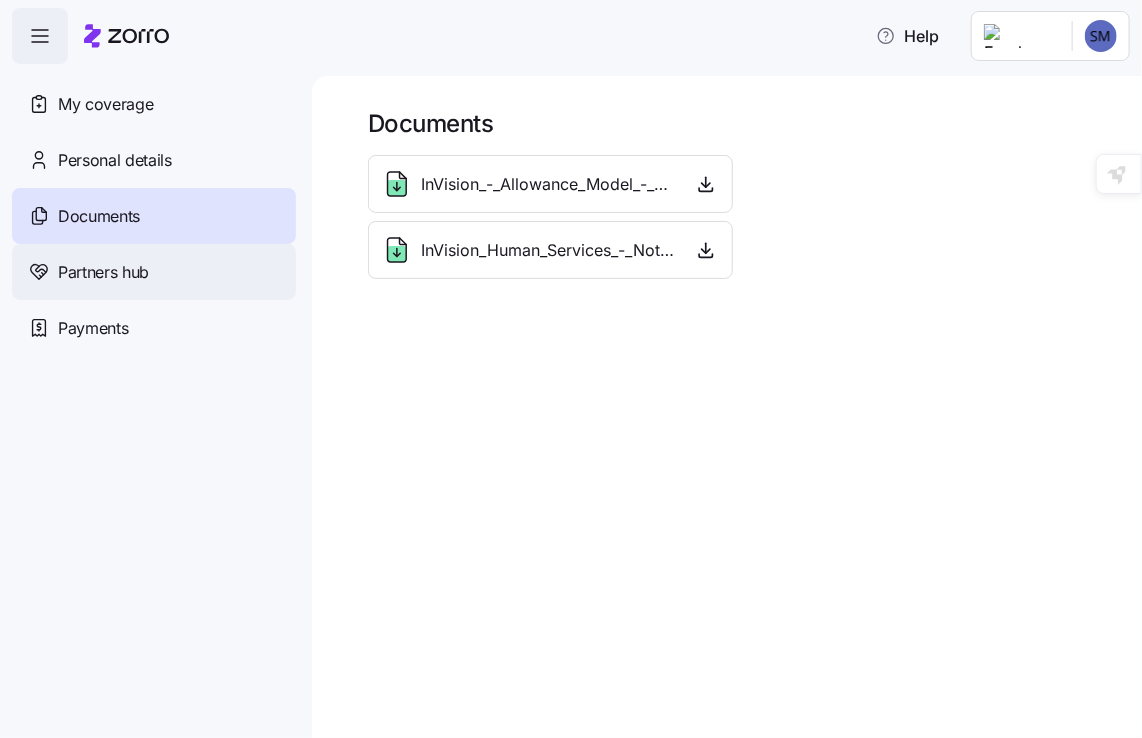click on "Partners hub" at bounding box center (103, 272) 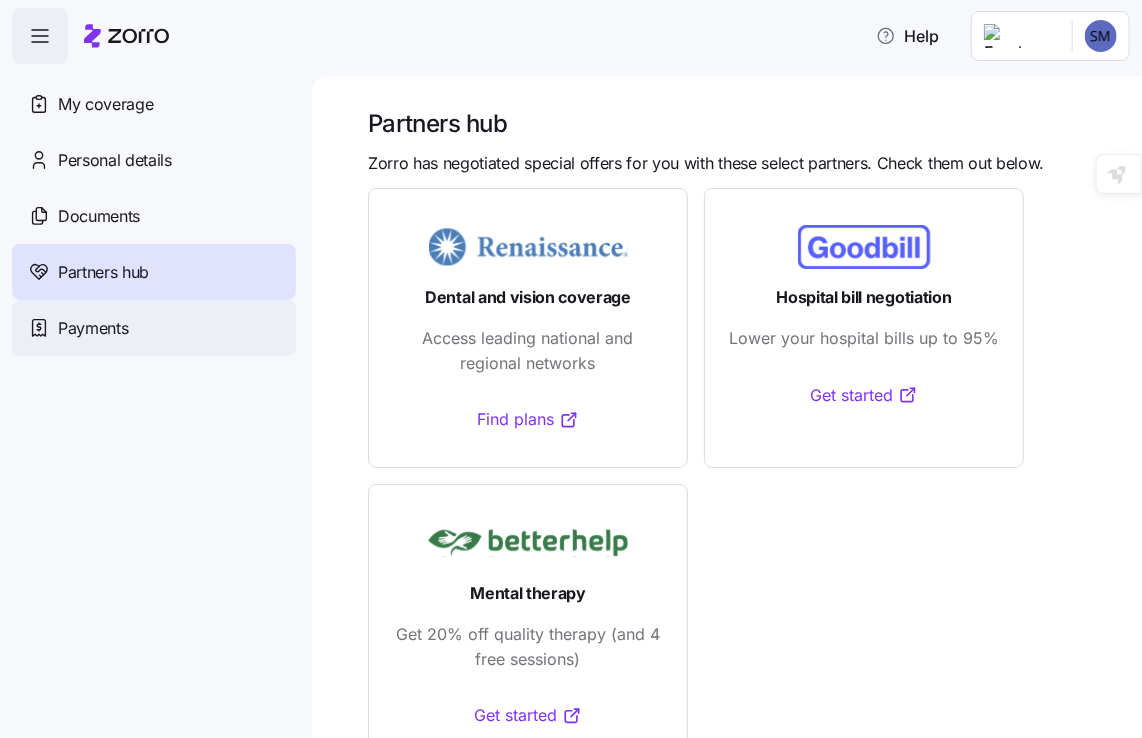 click on "Payments" at bounding box center (93, 328) 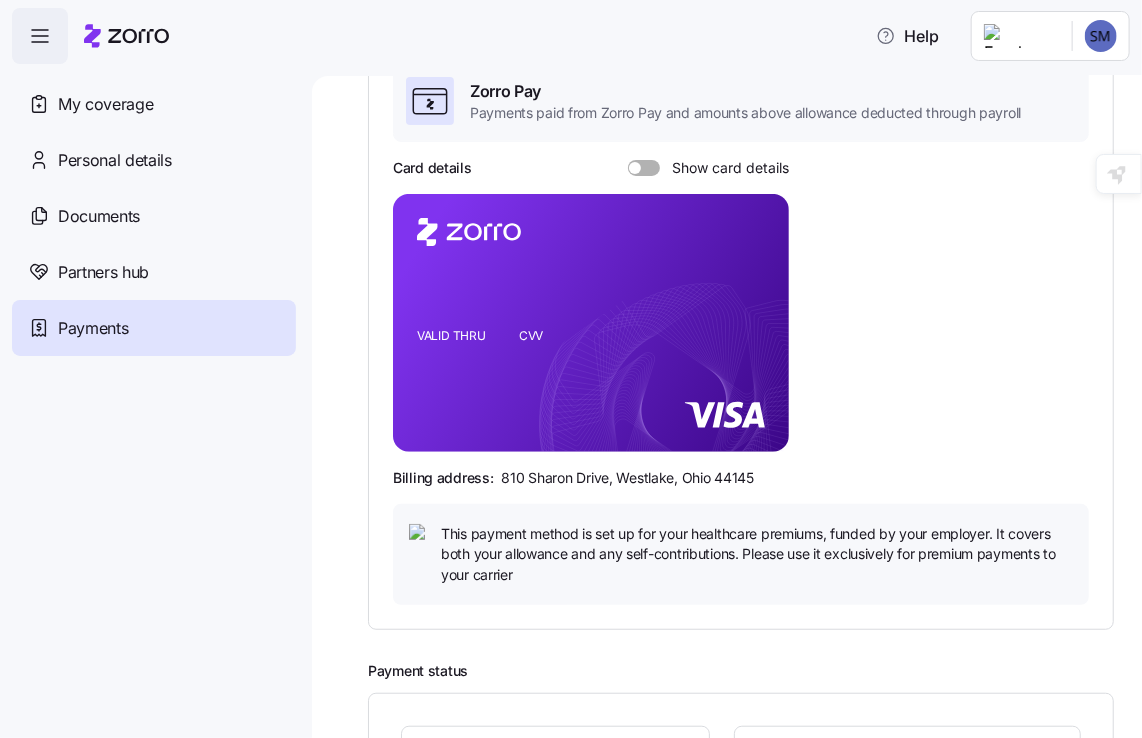 scroll, scrollTop: 200, scrollLeft: 0, axis: vertical 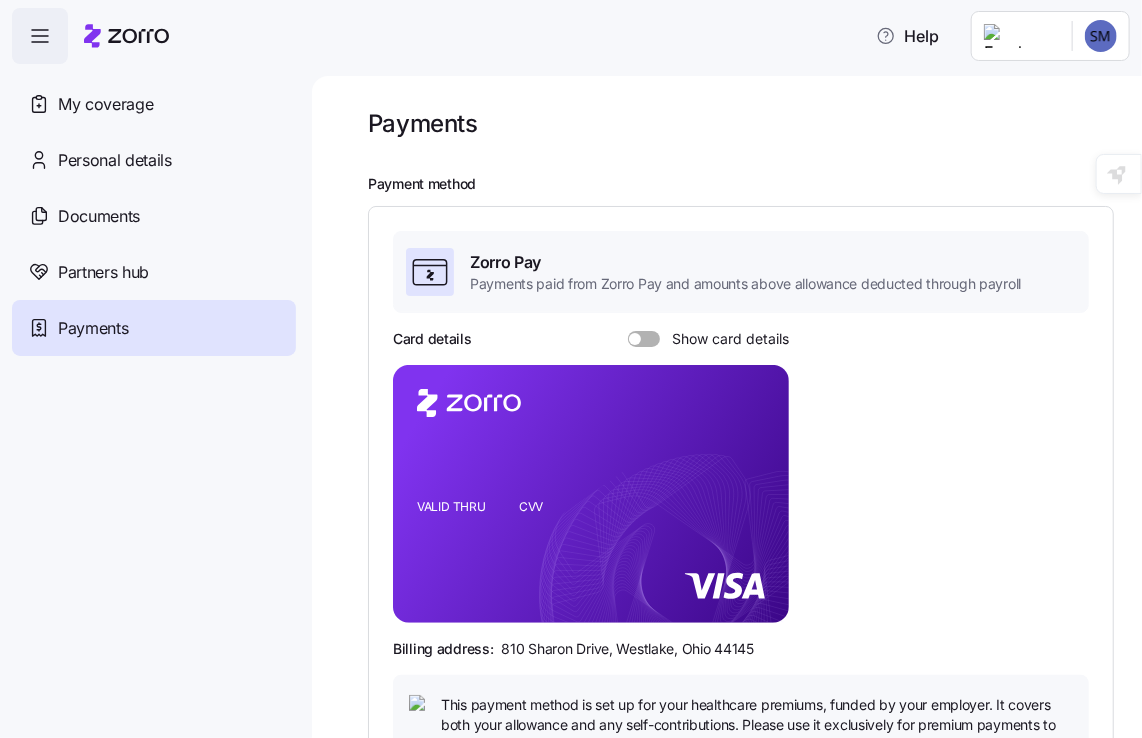 click at bounding box center [635, 339] 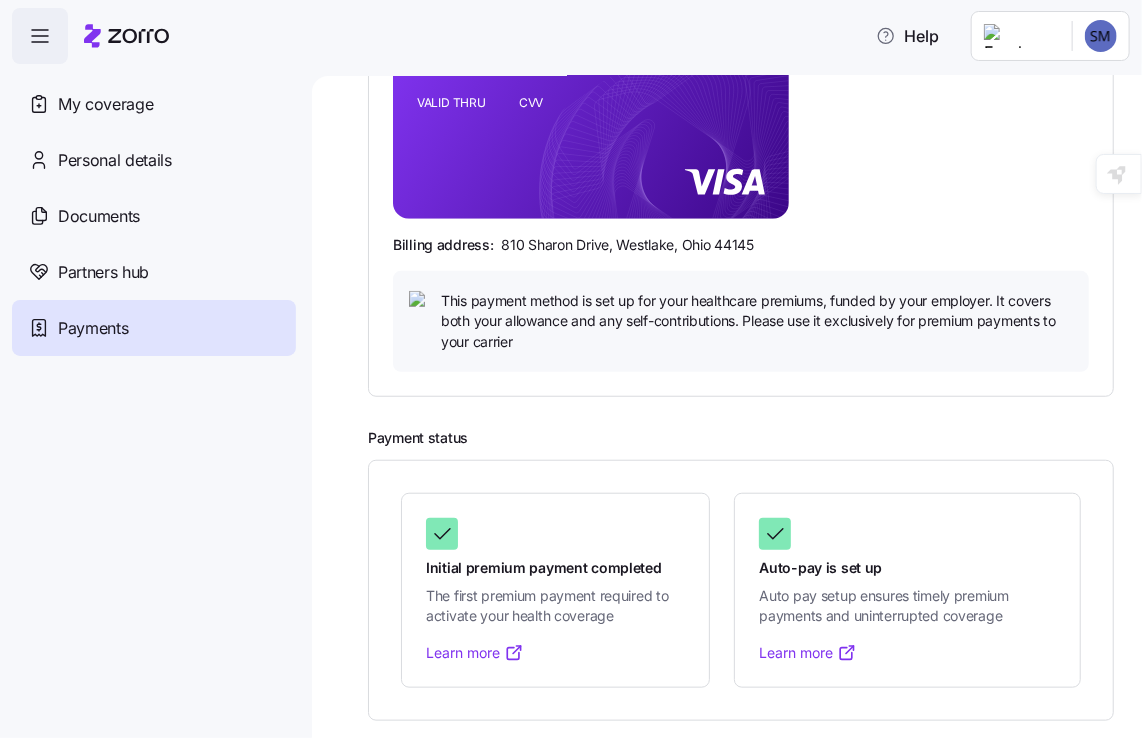 scroll, scrollTop: 408, scrollLeft: 0, axis: vertical 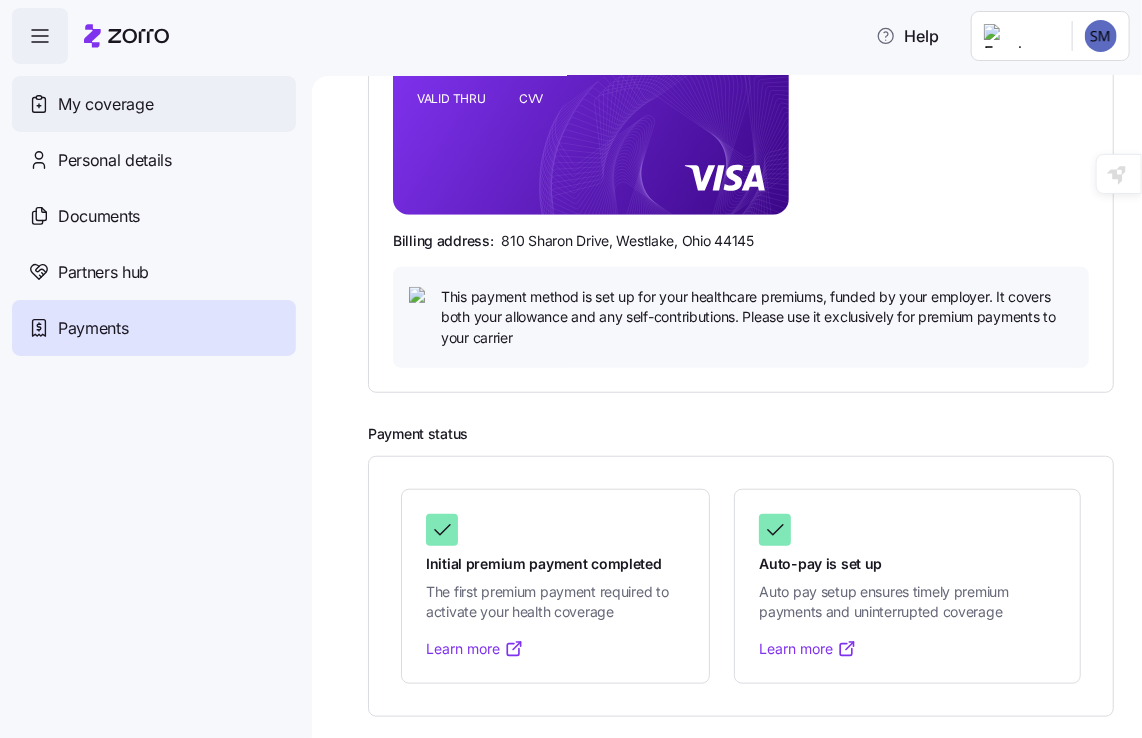 click on "My coverage" at bounding box center [105, 104] 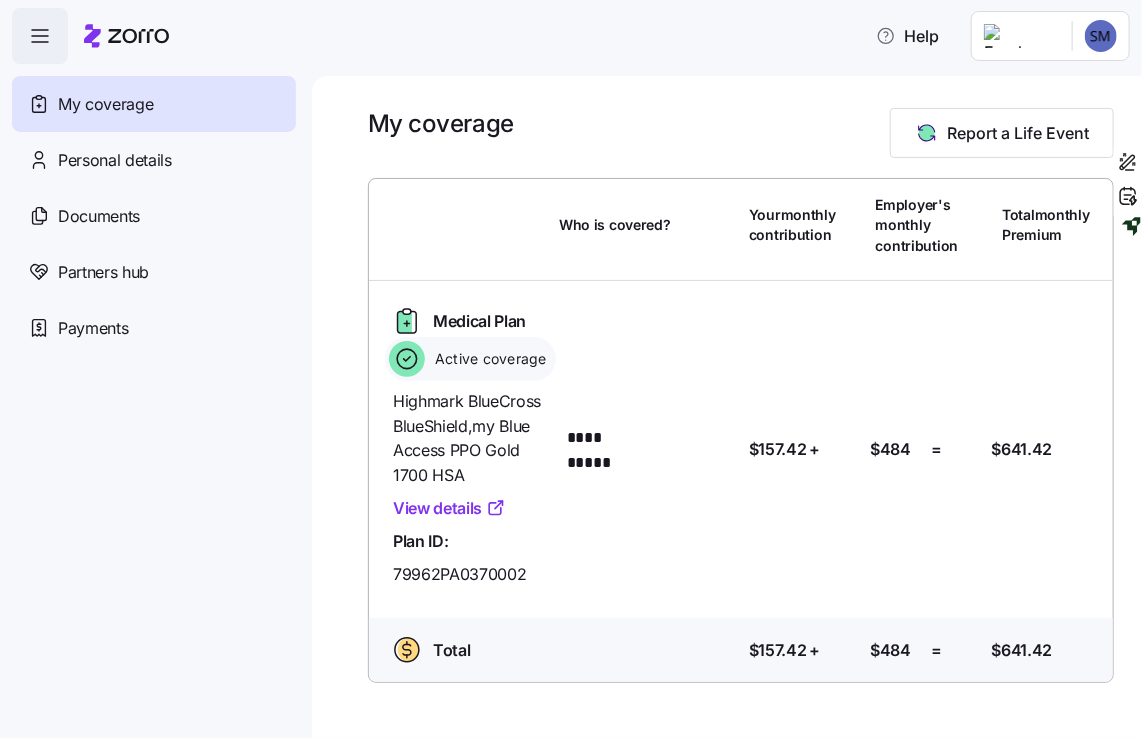 click 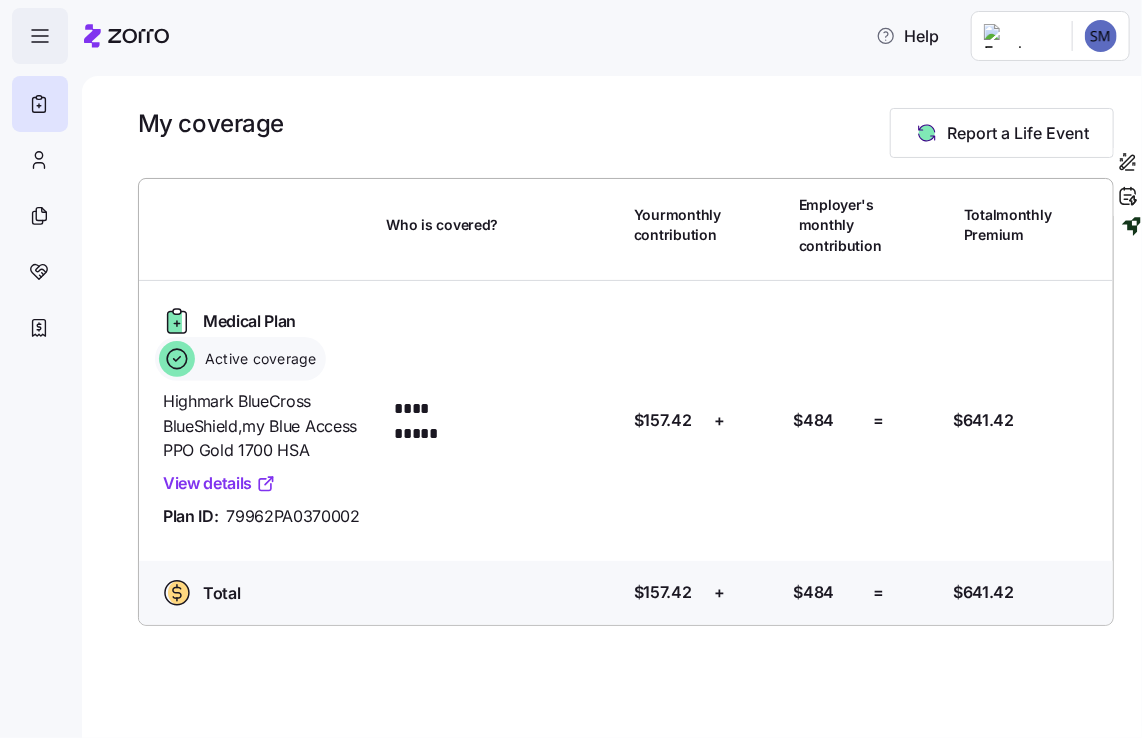 click 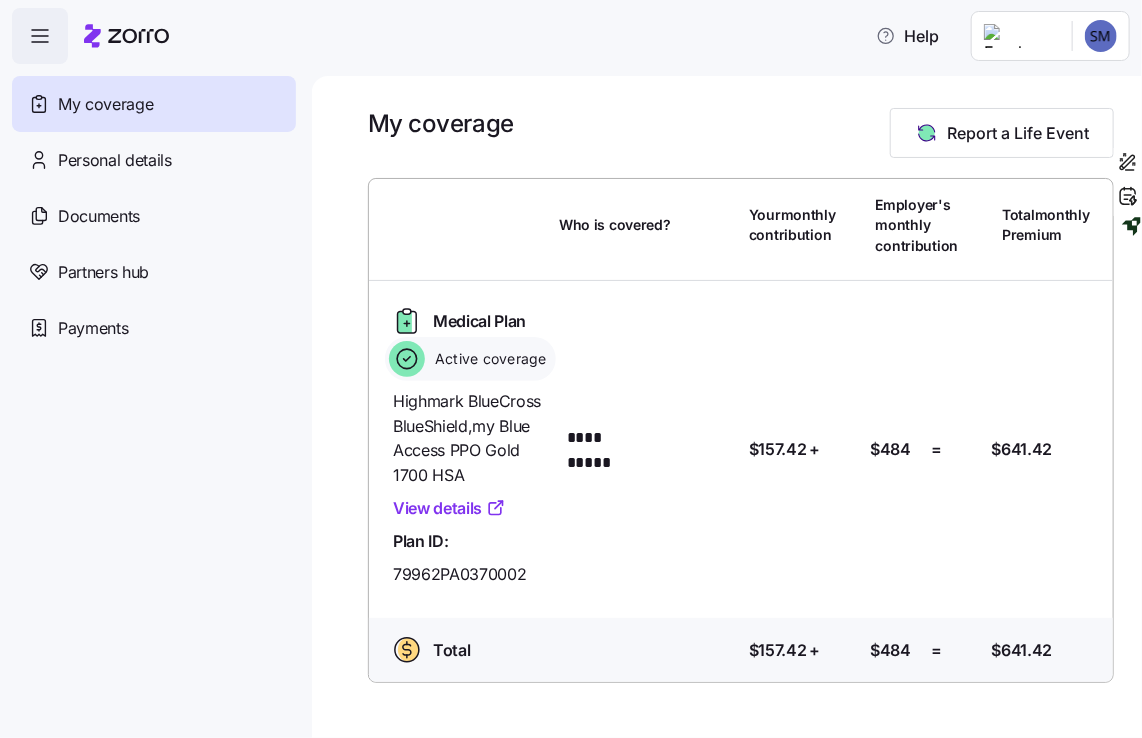 click 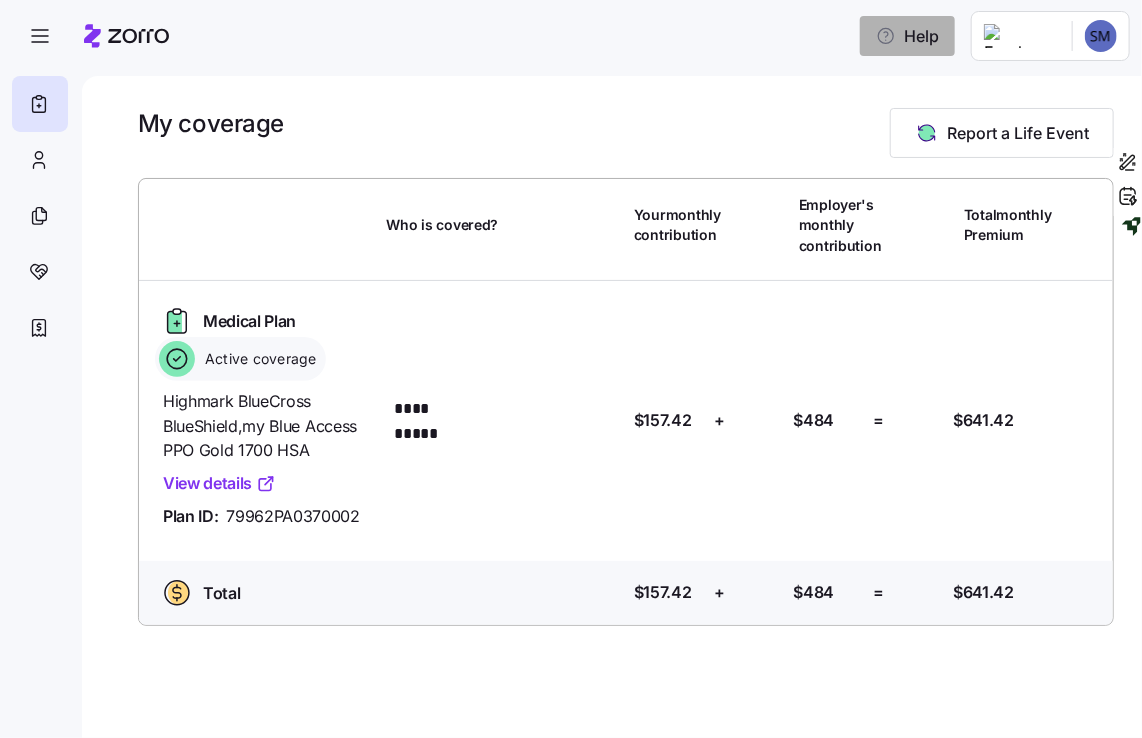 click on "Help" at bounding box center (907, 36) 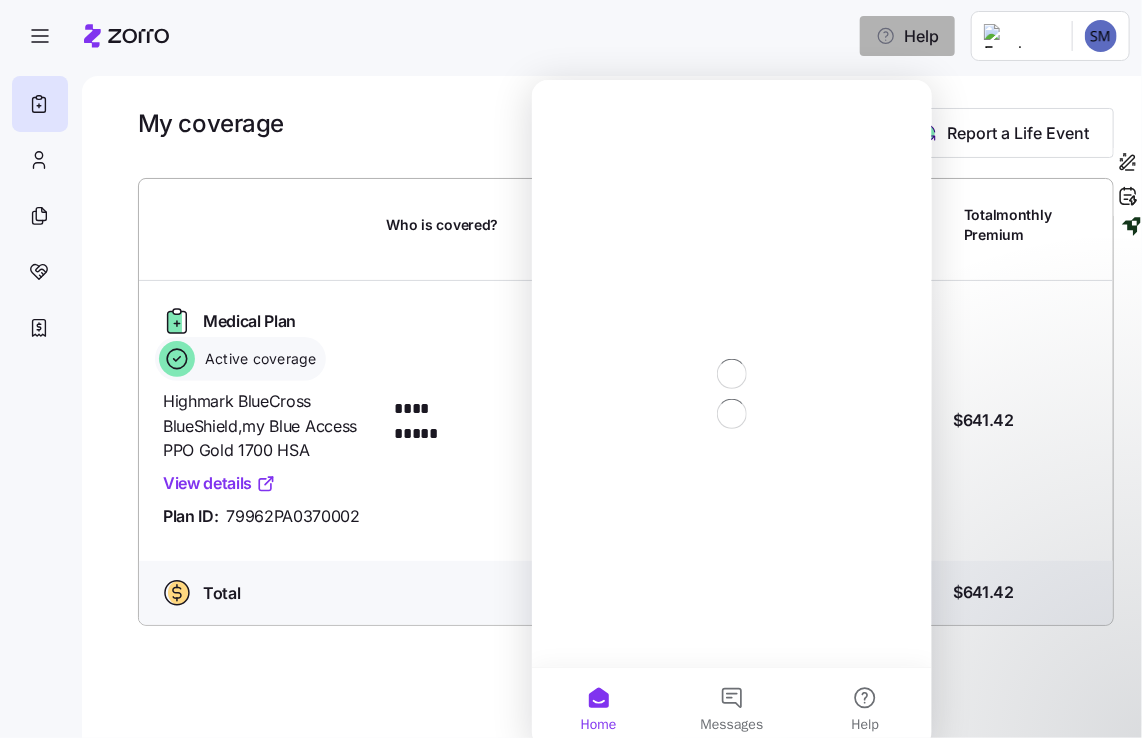 scroll, scrollTop: 0, scrollLeft: 0, axis: both 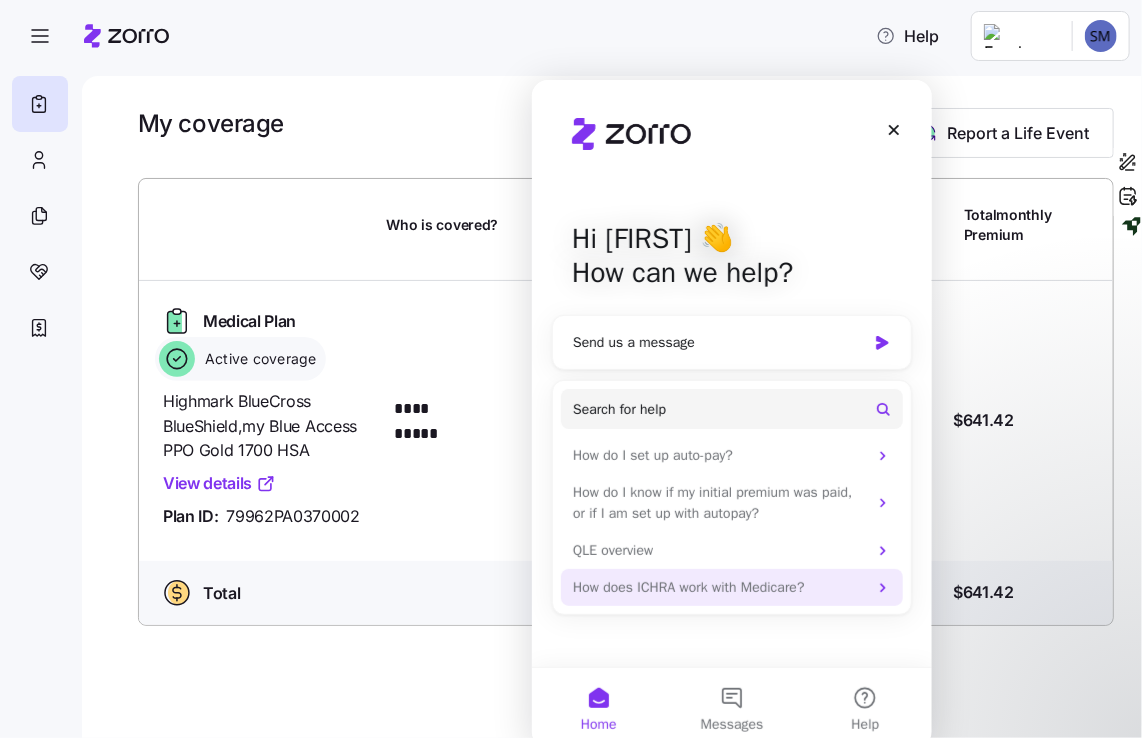 click on "How does ICHRA work with Medicare?" at bounding box center (719, 586) 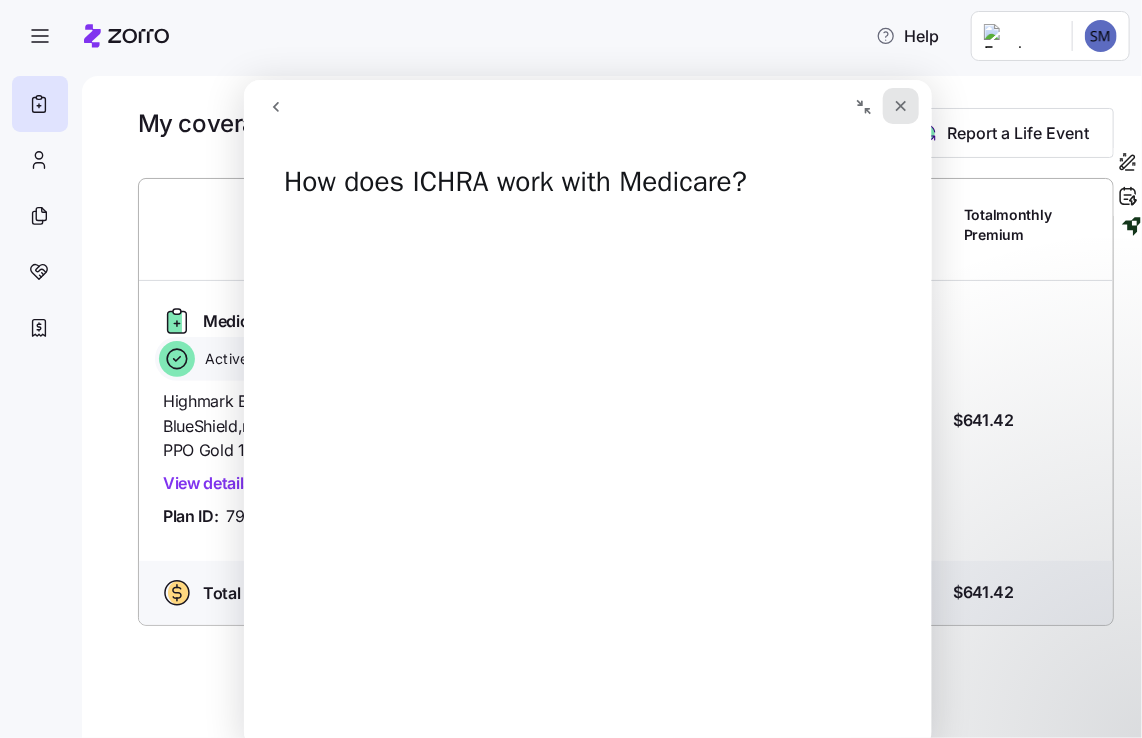 click at bounding box center [900, 105] 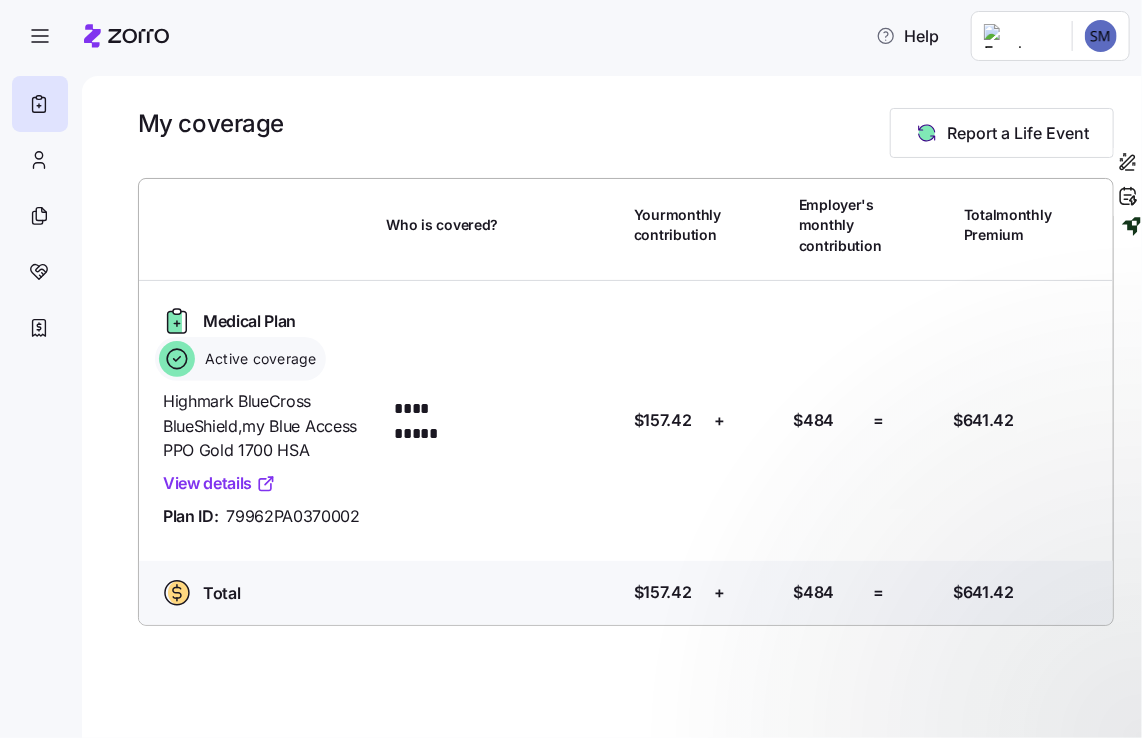 scroll, scrollTop: 0, scrollLeft: 0, axis: both 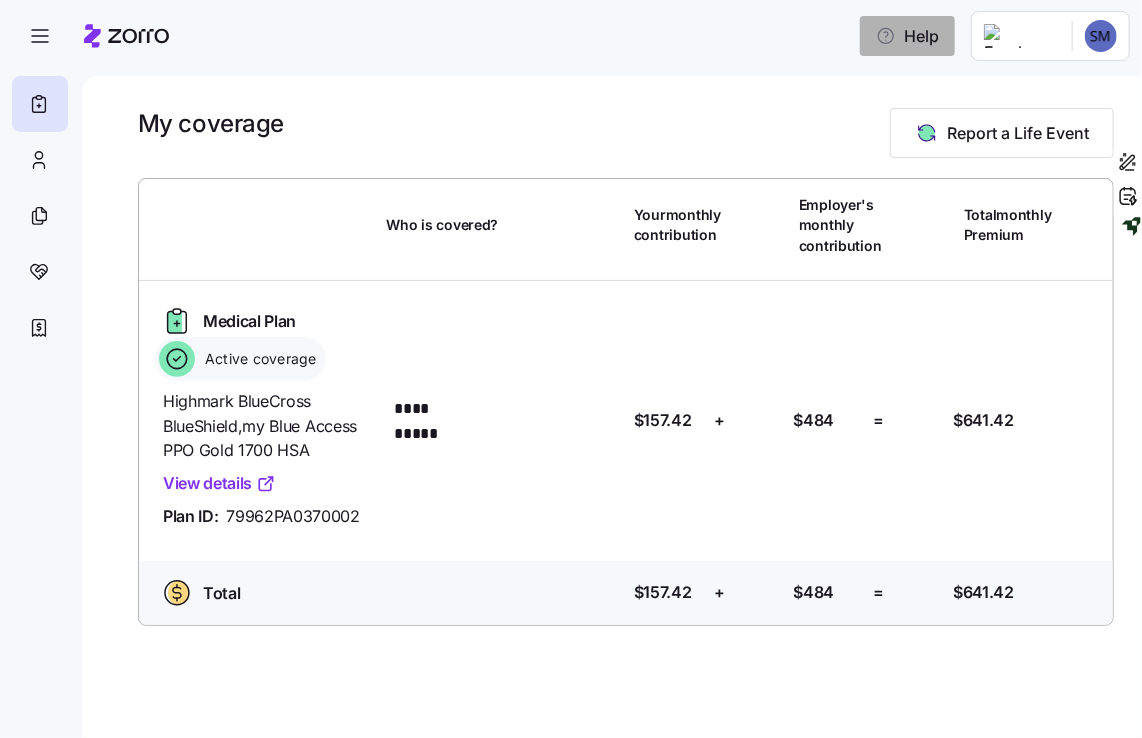 click on "Help" at bounding box center [907, 36] 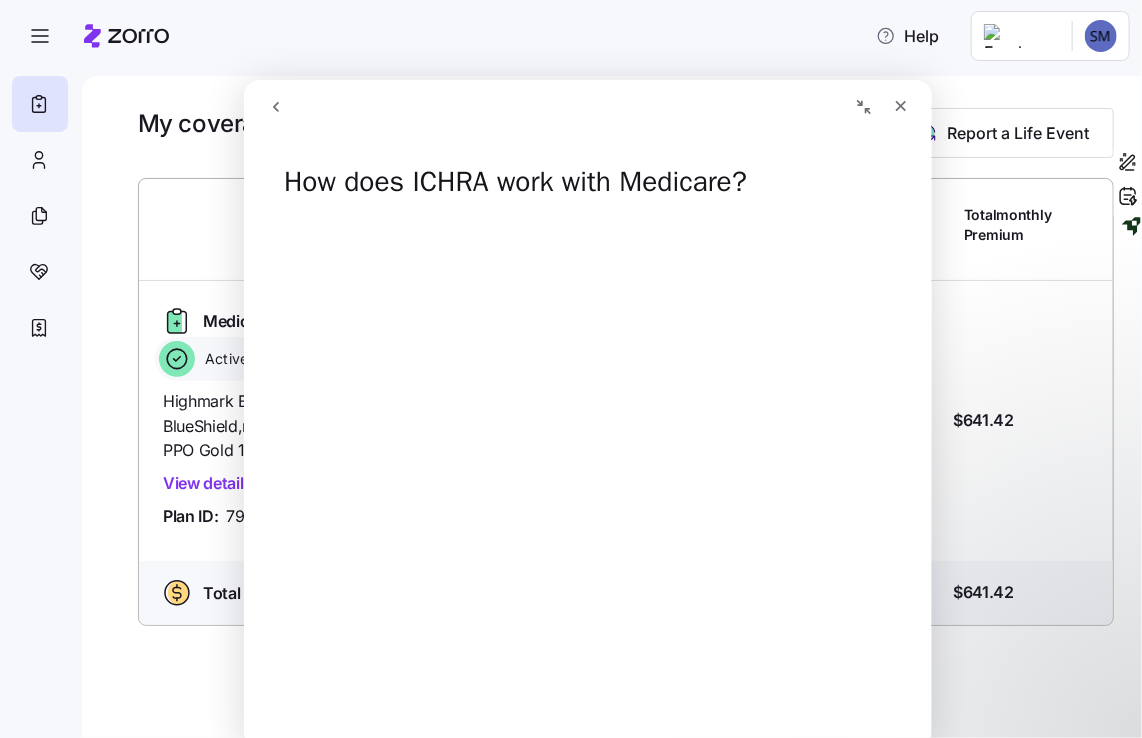 scroll, scrollTop: 932, scrollLeft: 0, axis: vertical 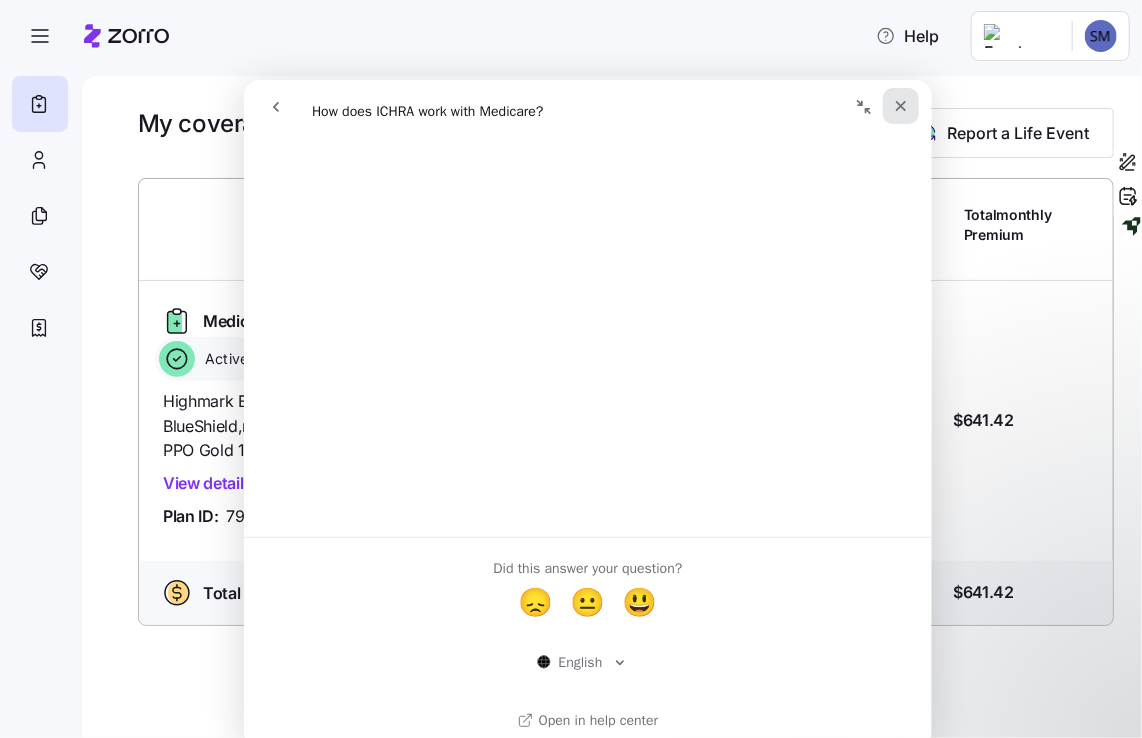 click 